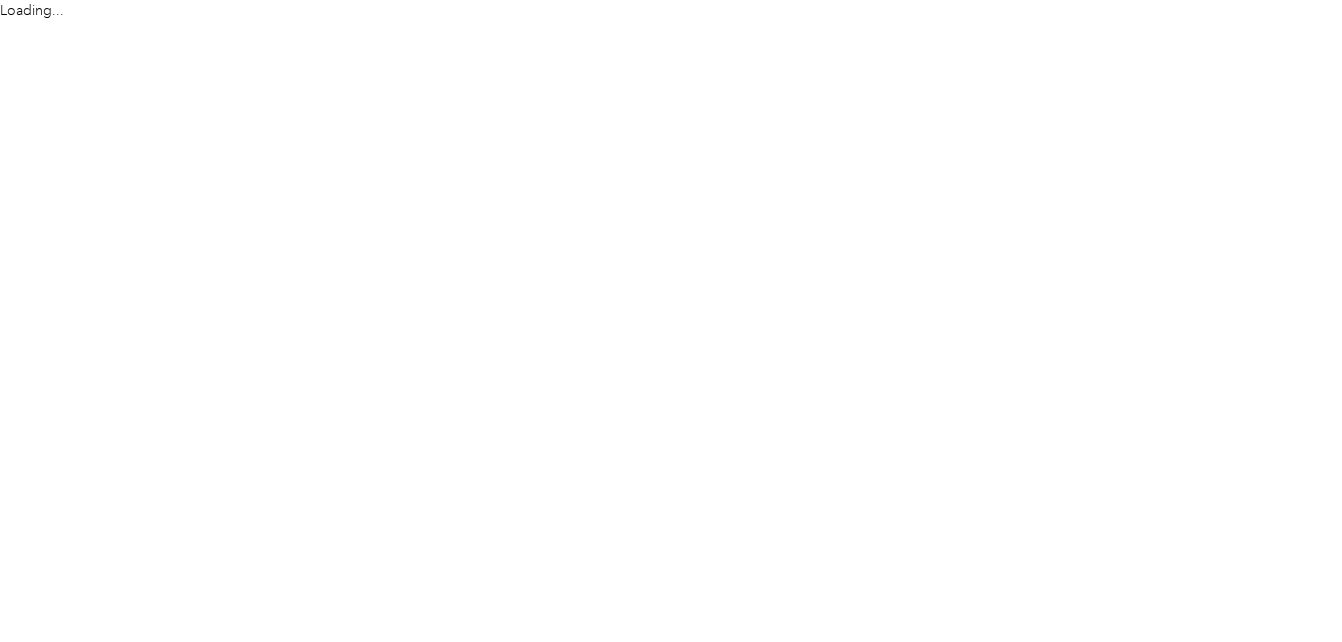 scroll, scrollTop: 0, scrollLeft: 0, axis: both 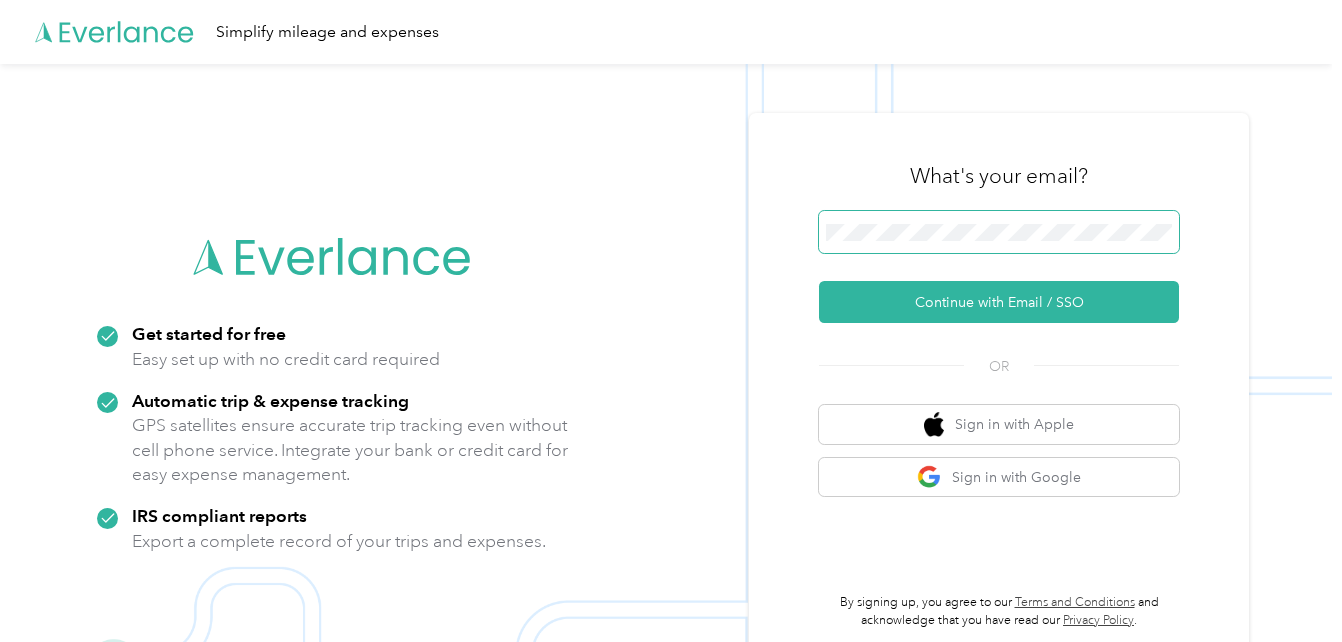 click at bounding box center [999, 232] 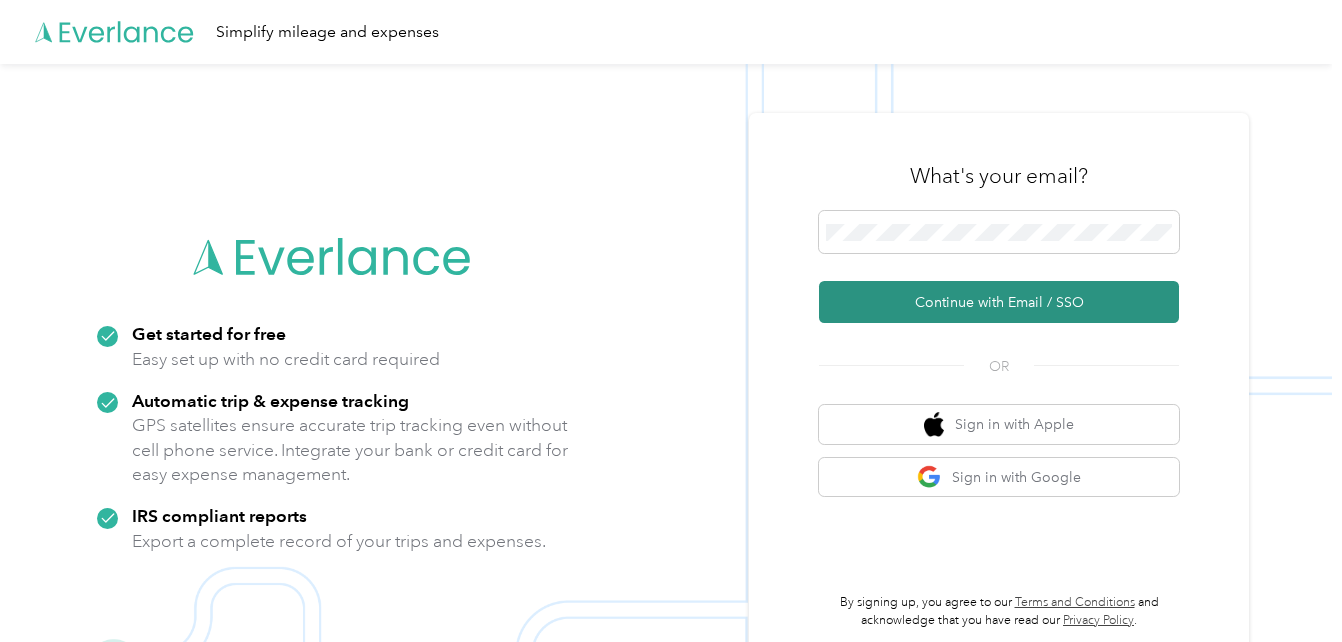 click on "Continue with Email / SSO" at bounding box center (999, 302) 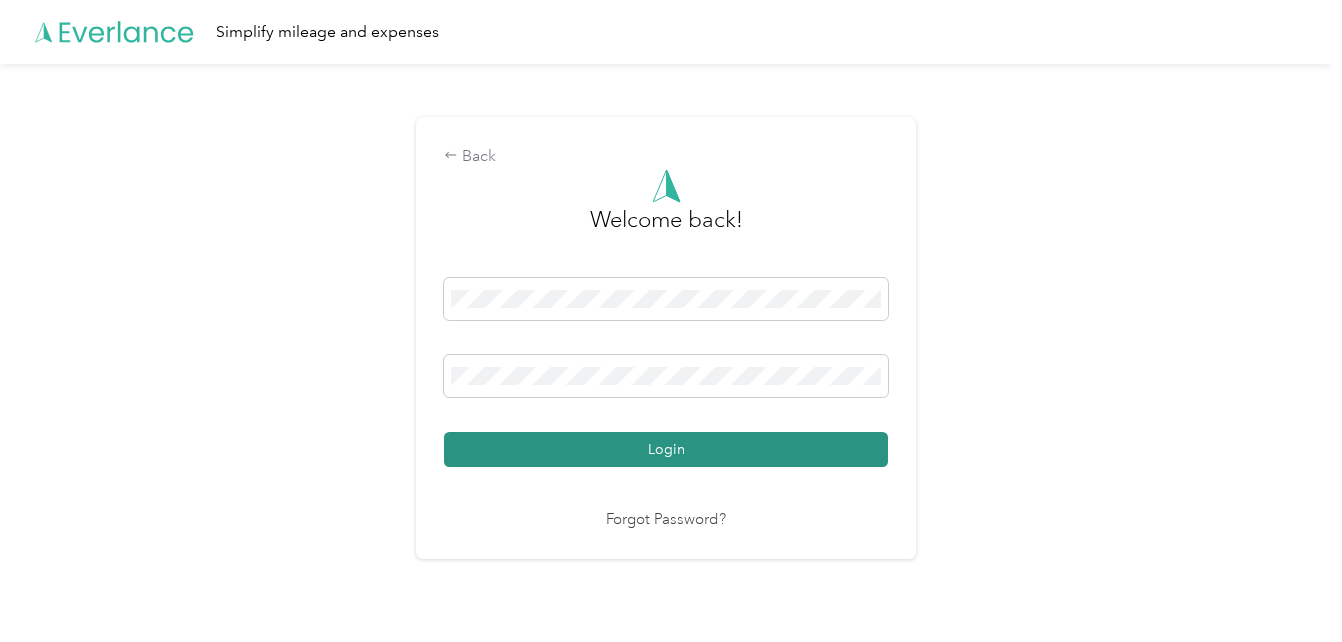 click on "Login" at bounding box center [666, 449] 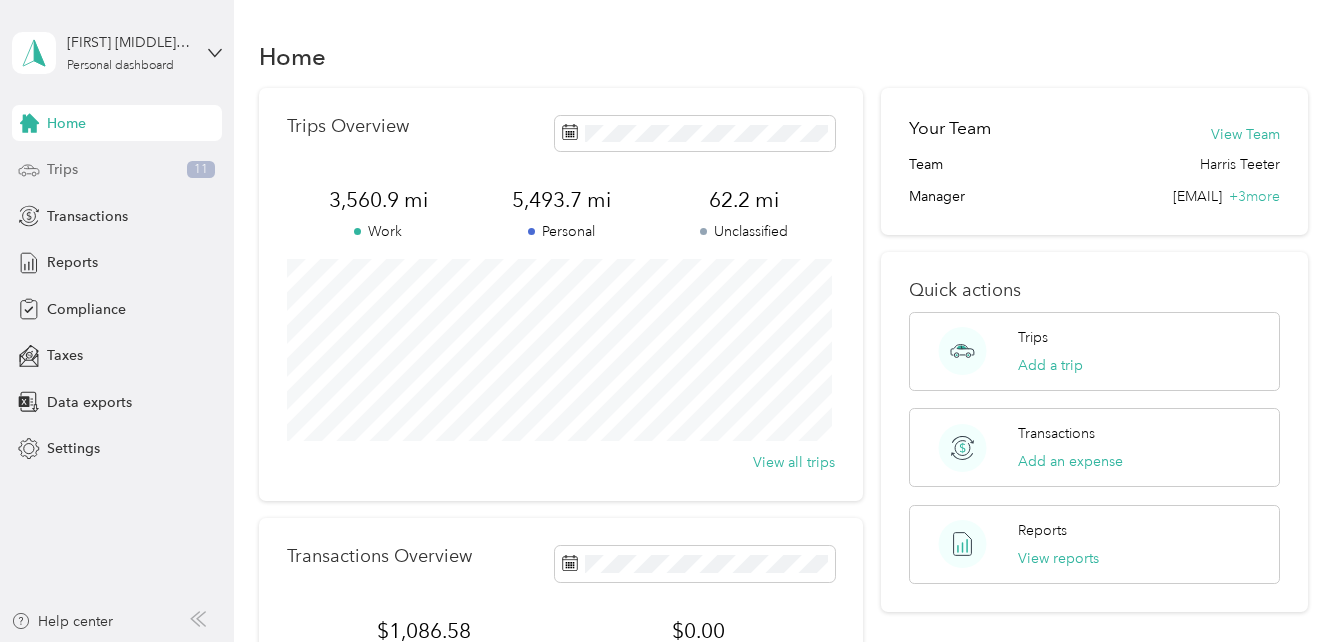 click on "Trips" at bounding box center [62, 169] 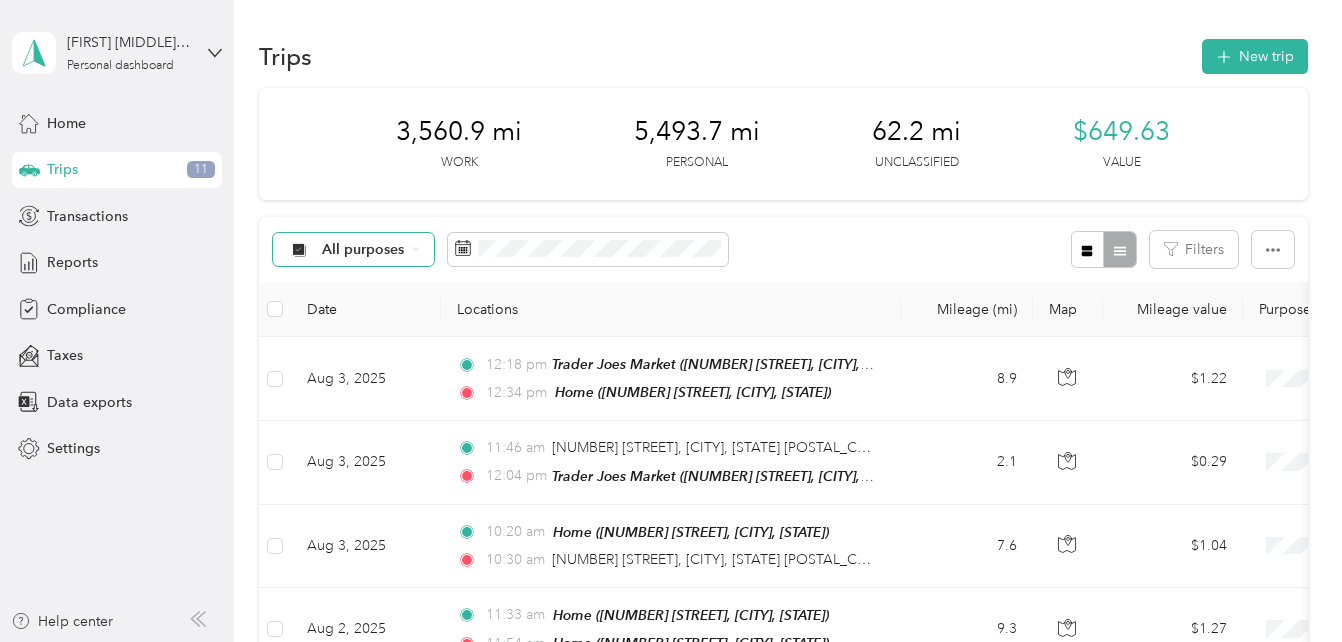 click on "All purposes" at bounding box center [363, 250] 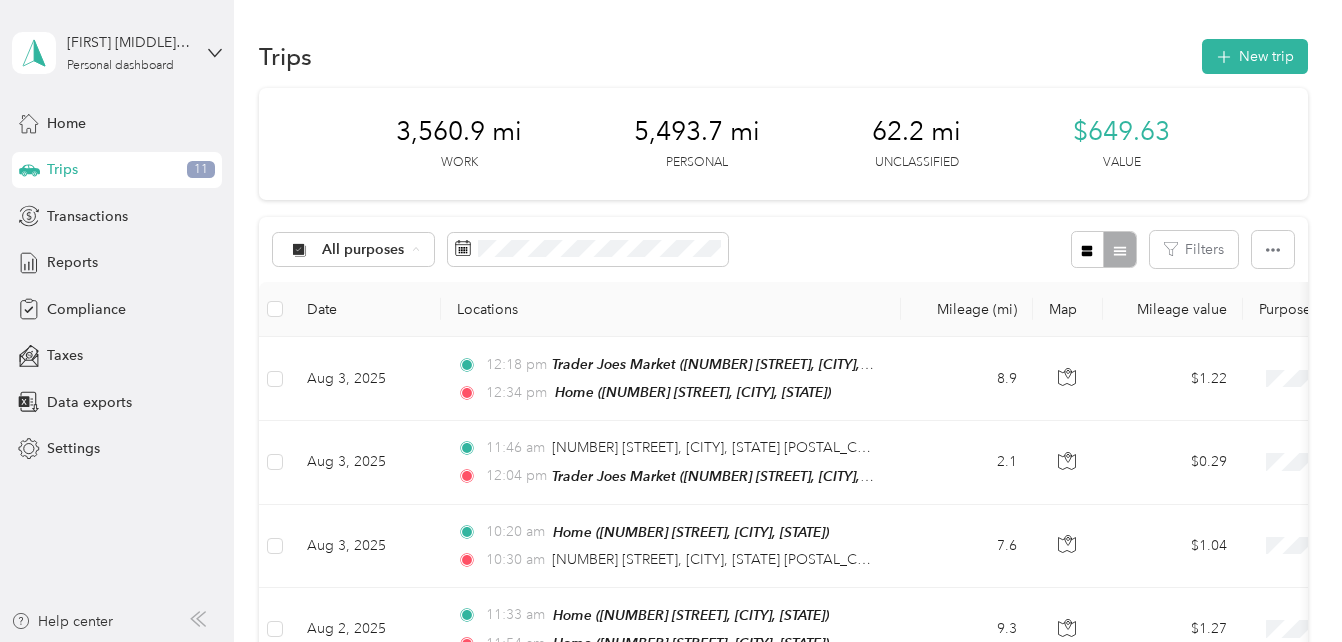 click on "Unclassified" at bounding box center [353, 320] 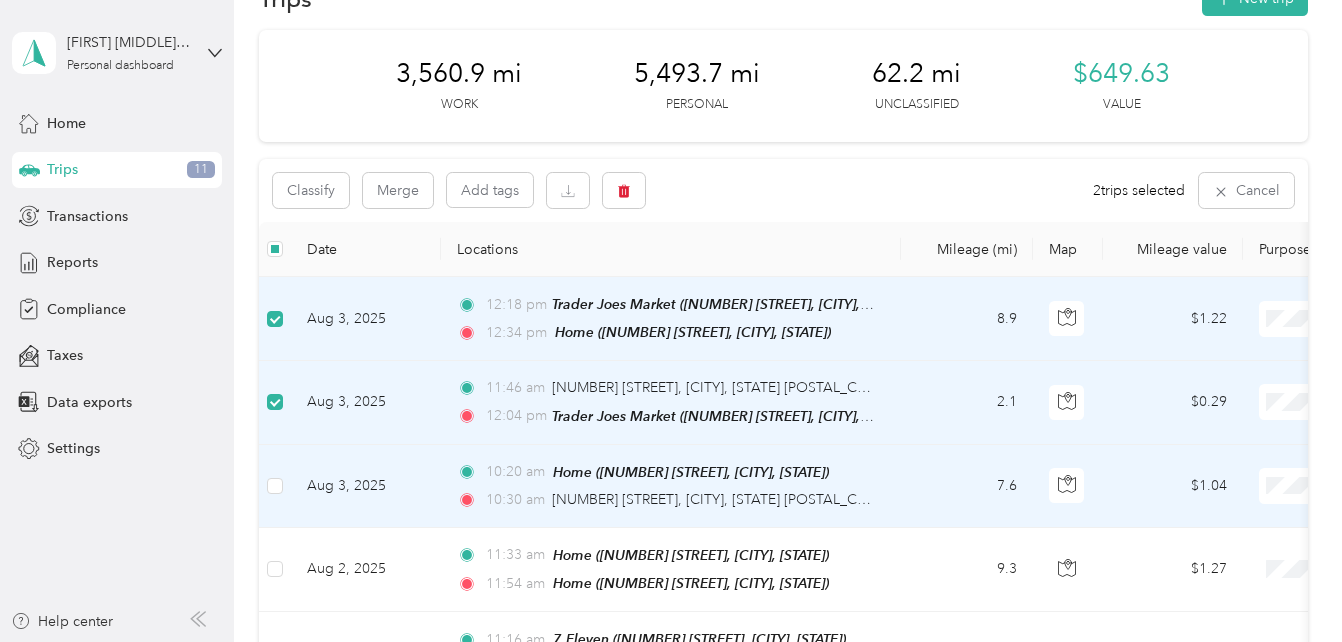 scroll, scrollTop: 100, scrollLeft: 0, axis: vertical 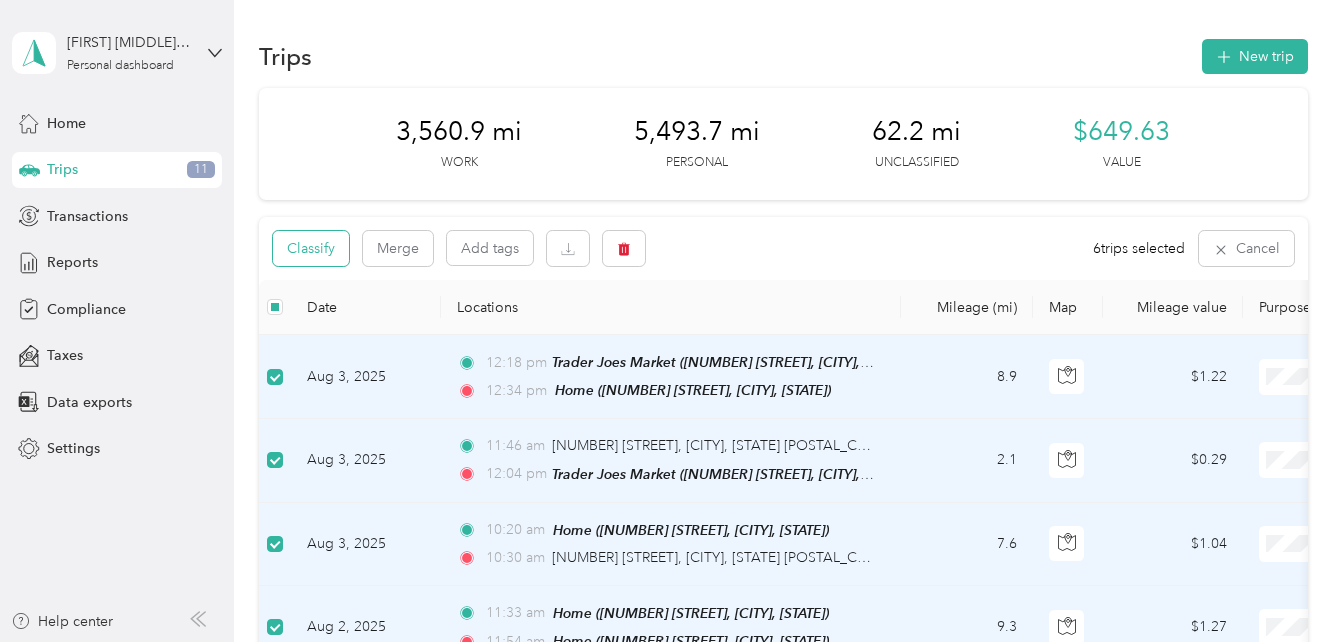 click on "Classify" at bounding box center (311, 248) 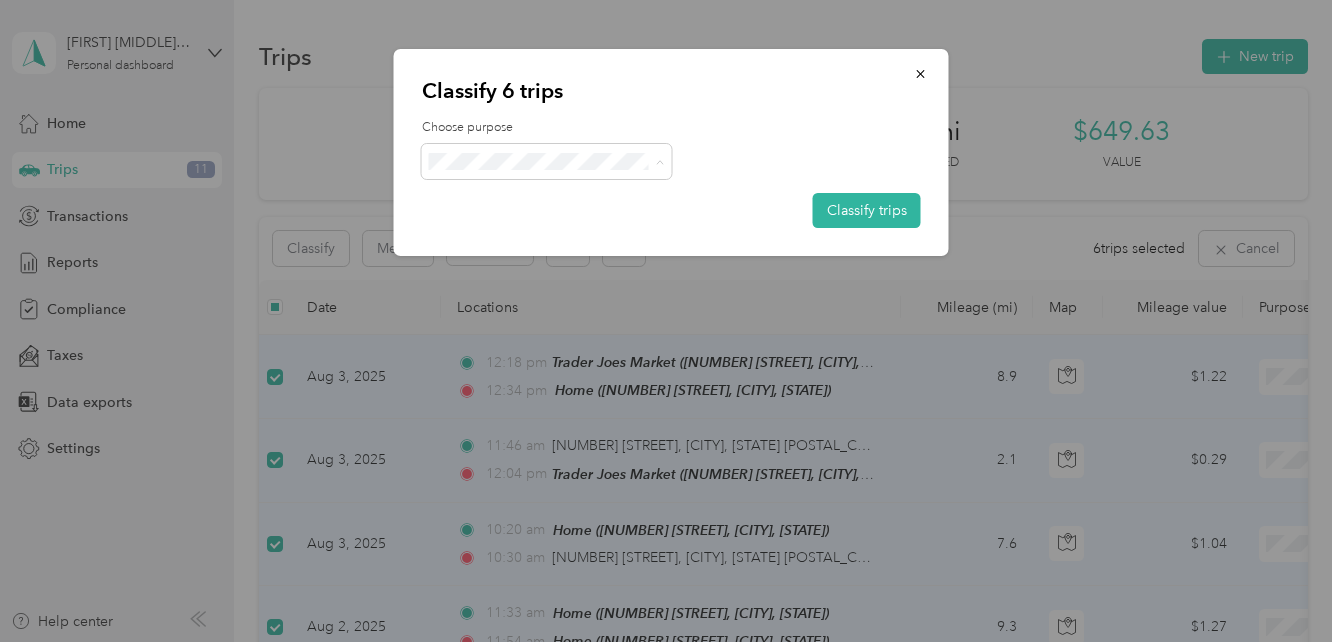 click on "Personal" at bounding box center [564, 233] 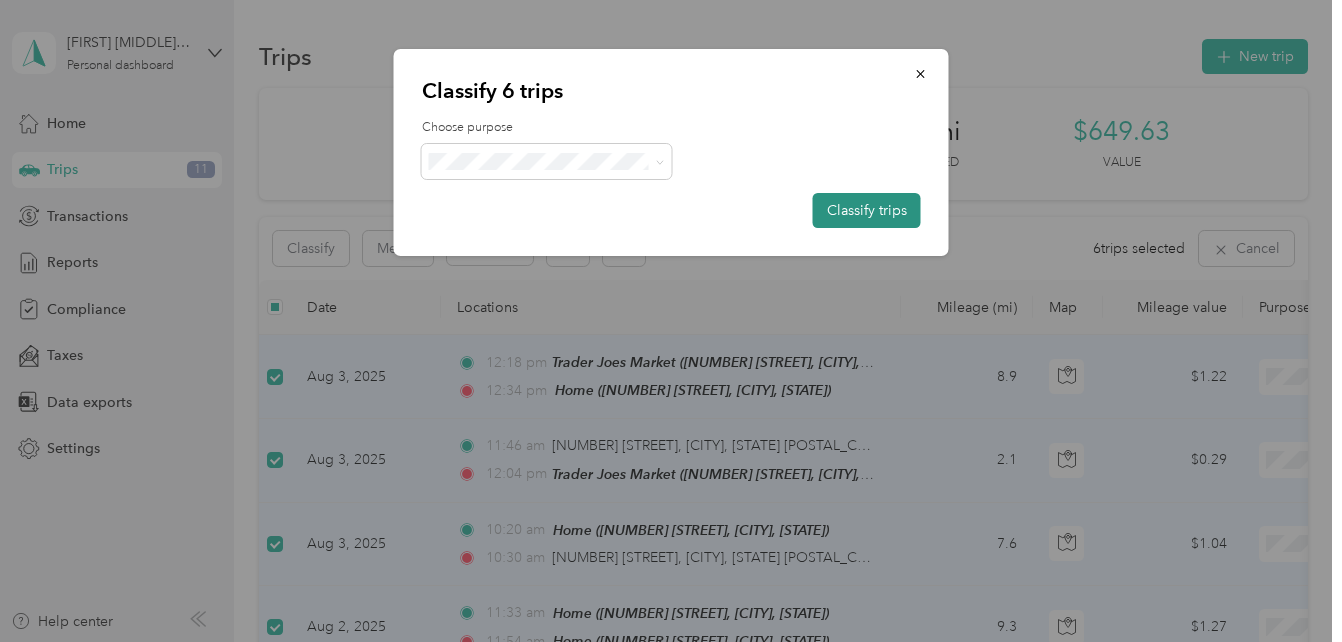 click on "Classify trips" at bounding box center (867, 210) 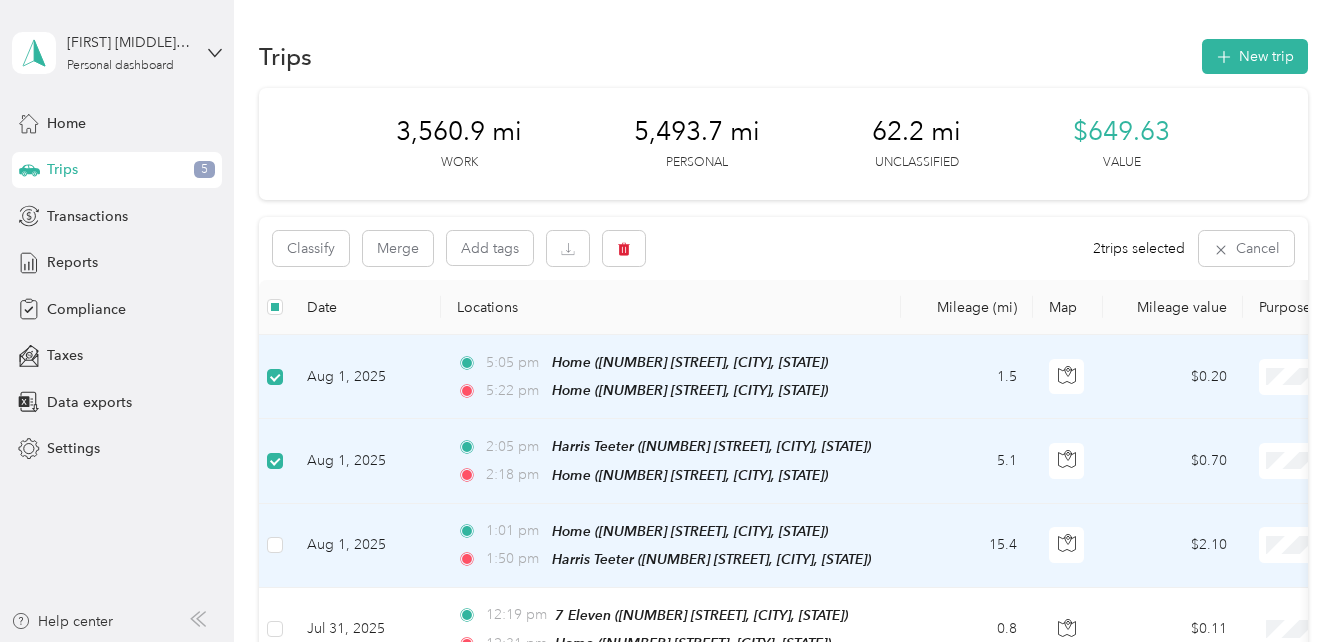 click at bounding box center [275, 546] 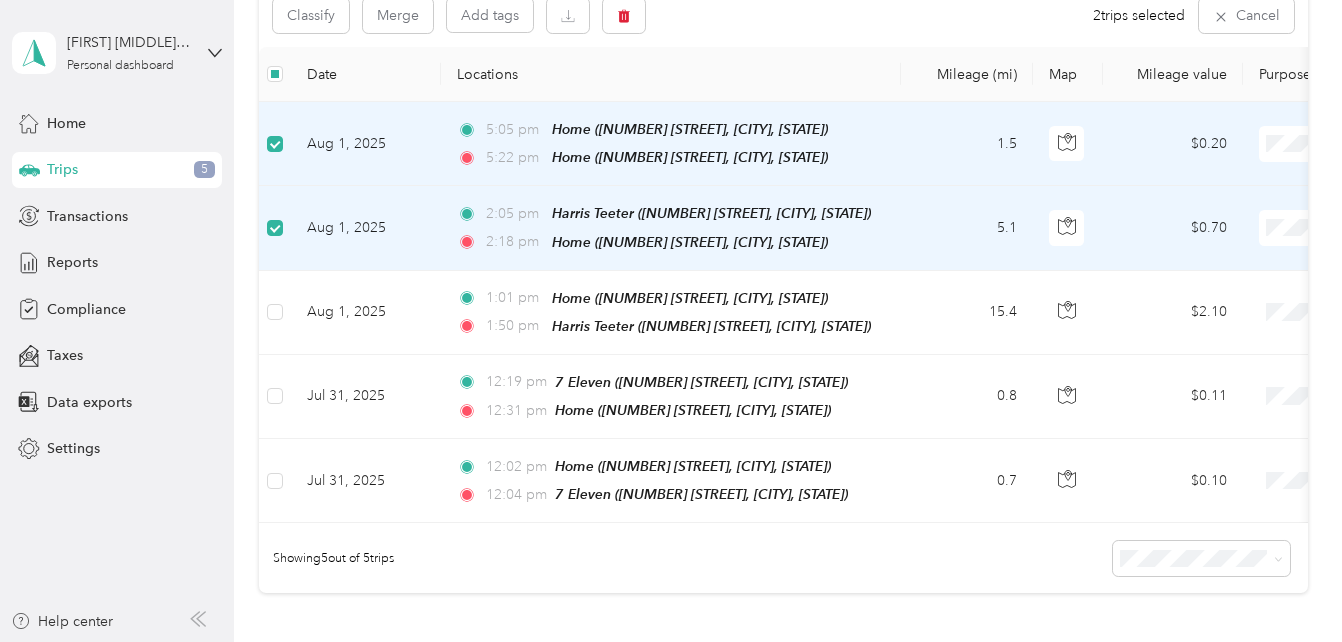 scroll, scrollTop: 300, scrollLeft: 0, axis: vertical 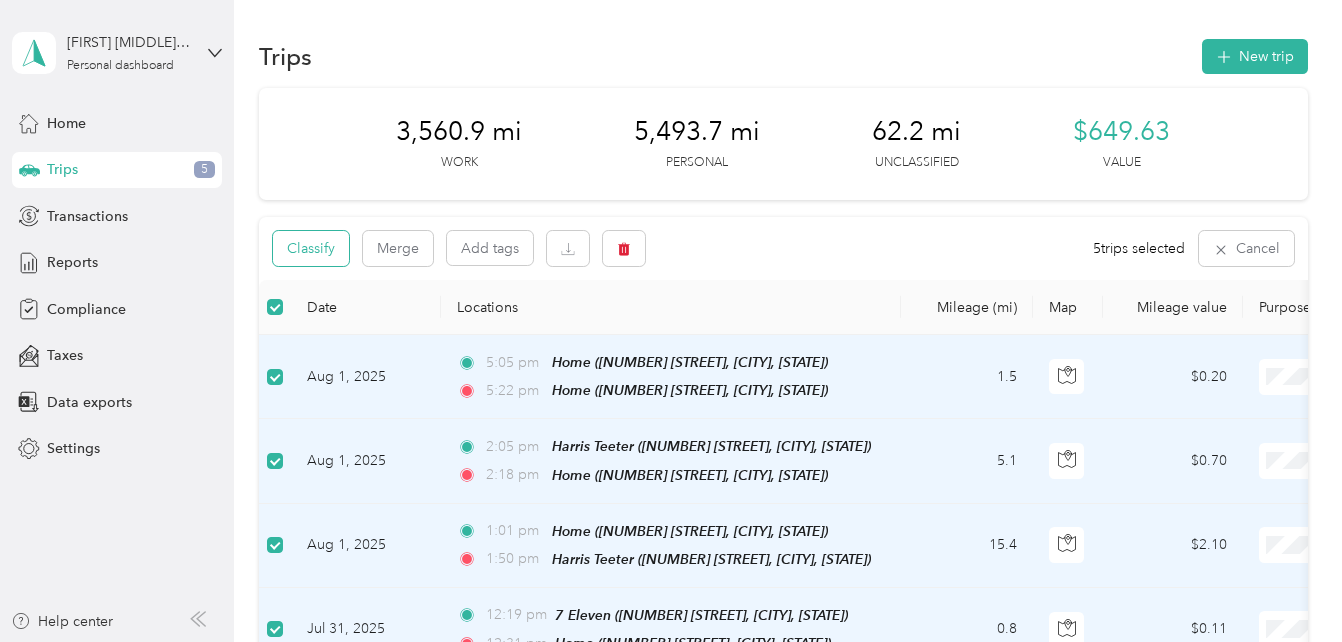 click on "Classify" at bounding box center [311, 248] 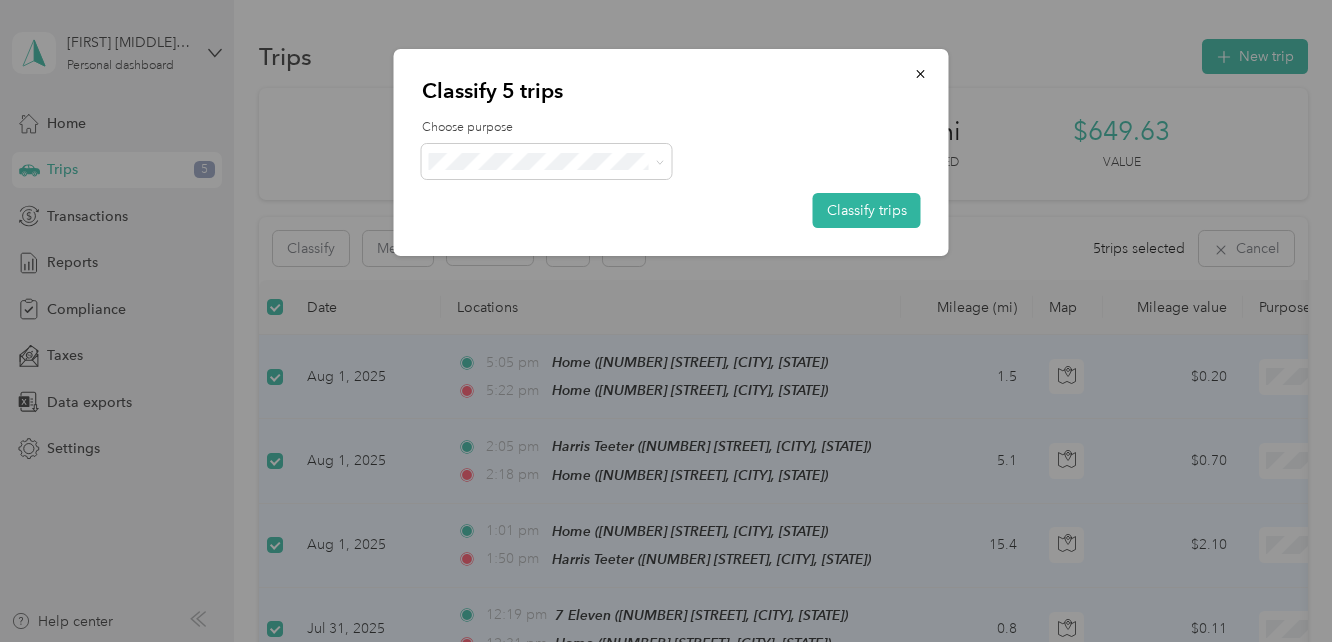 click on "Acosta" at bounding box center (564, 192) 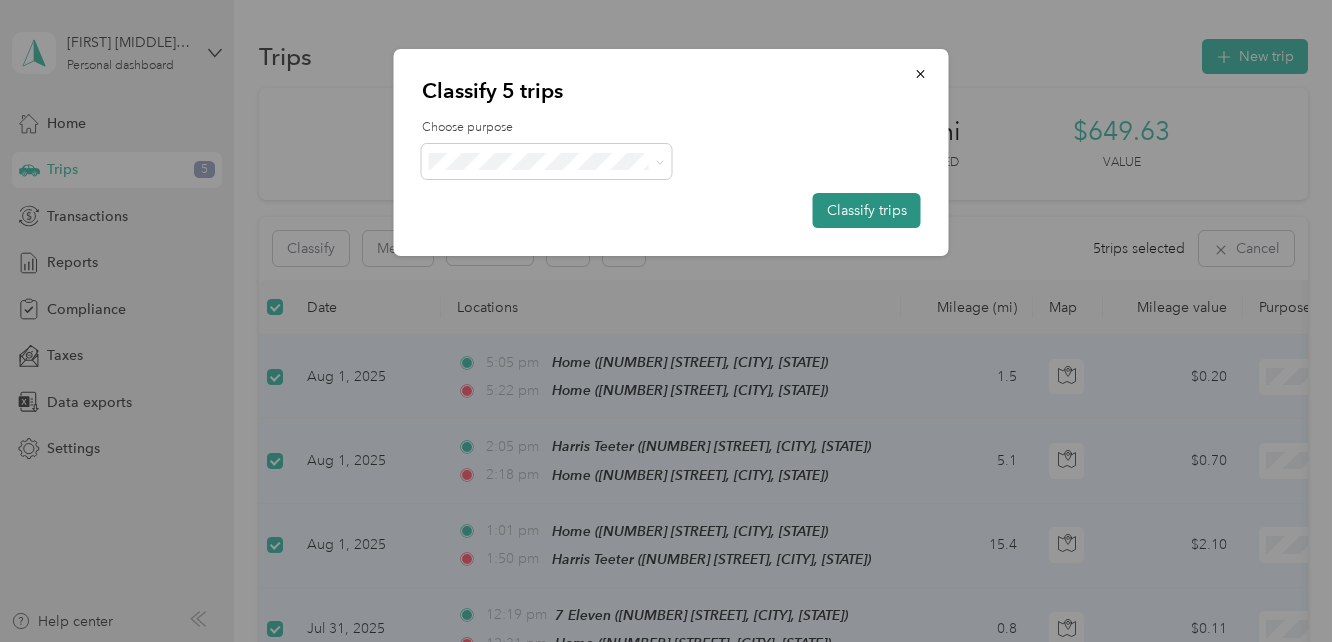 click on "Classify trips" at bounding box center [867, 210] 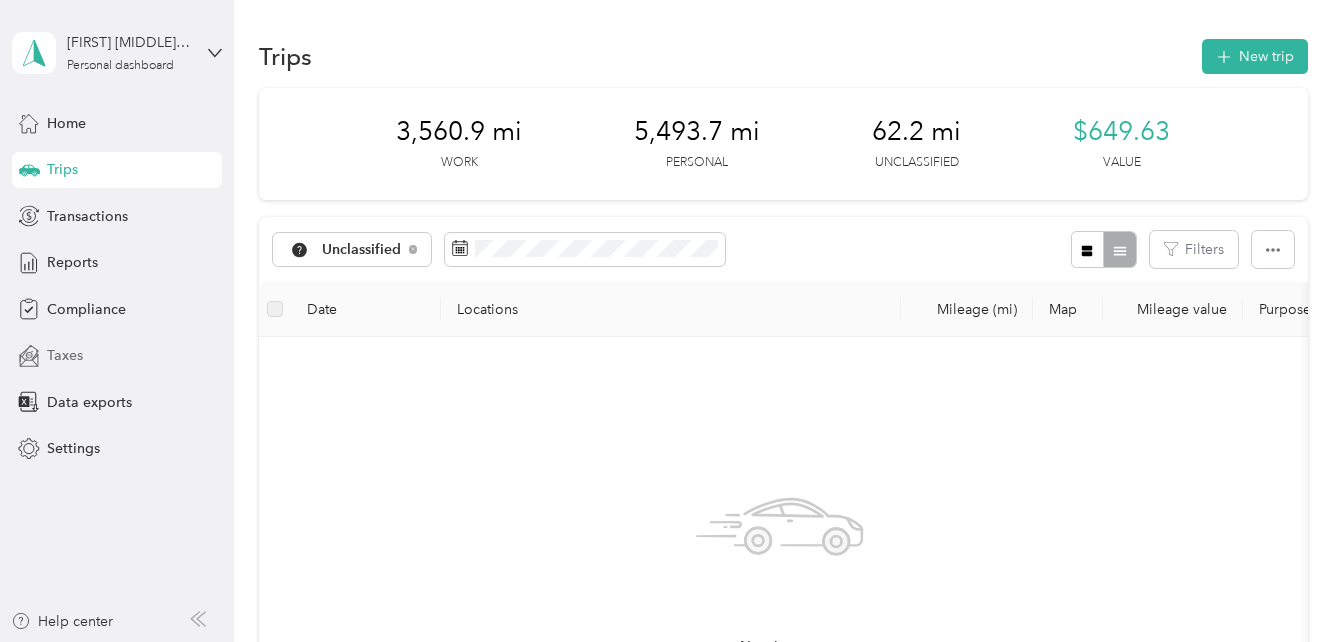 click on "Taxes" at bounding box center [117, 356] 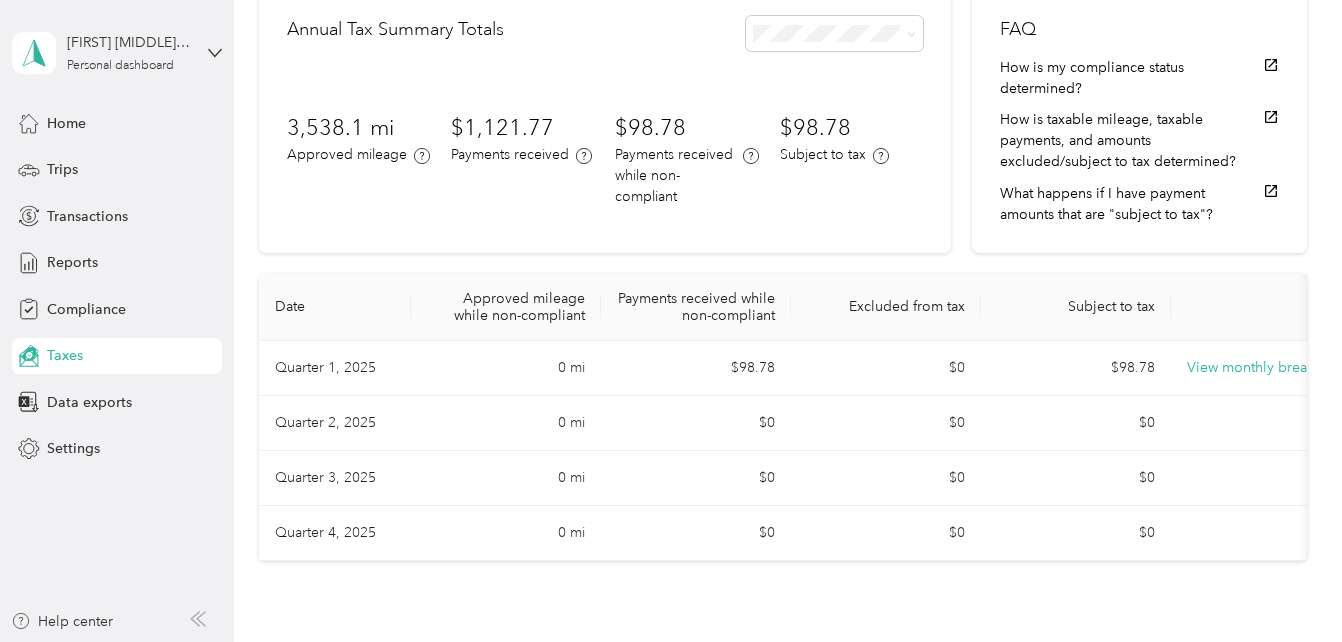 scroll, scrollTop: 0, scrollLeft: 0, axis: both 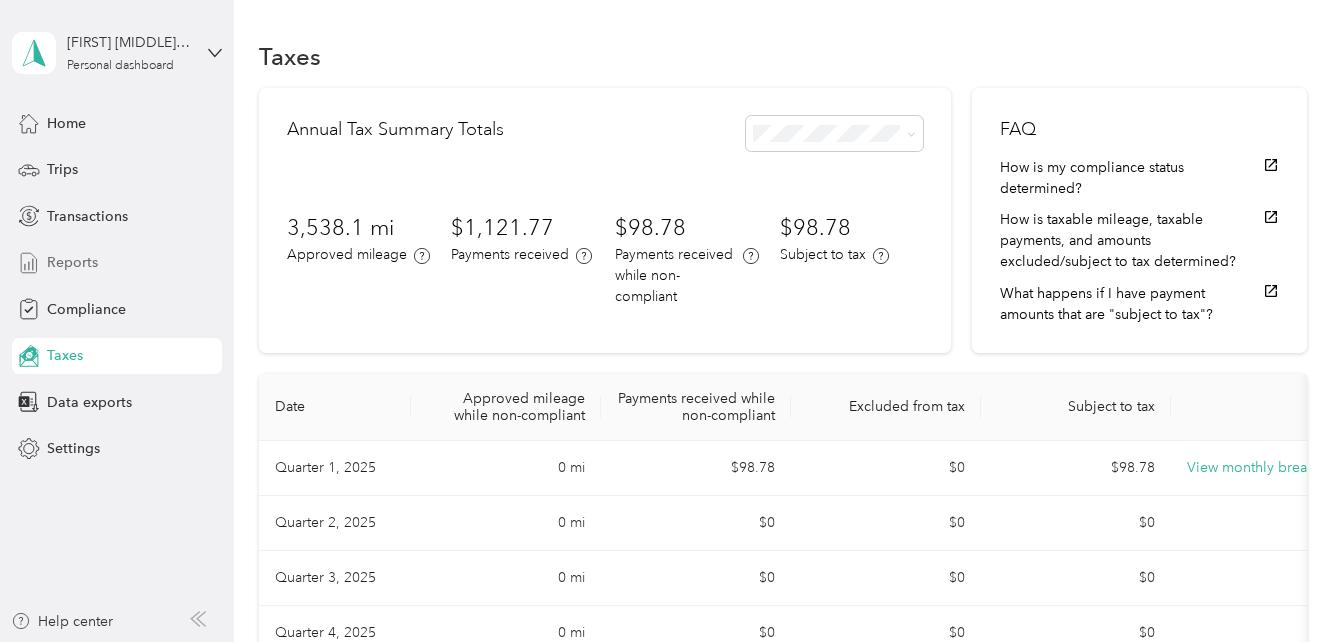 click on "Reports" at bounding box center [72, 262] 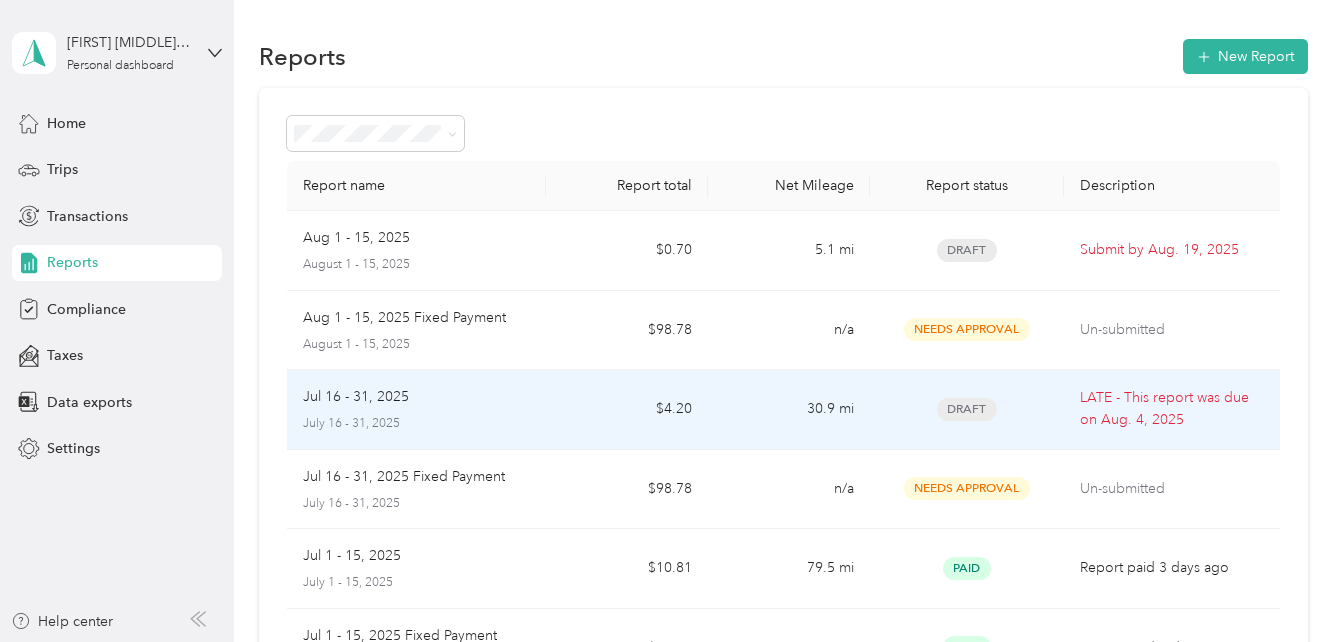 click on "Jul 16 - 31, 2025" at bounding box center [356, 397] 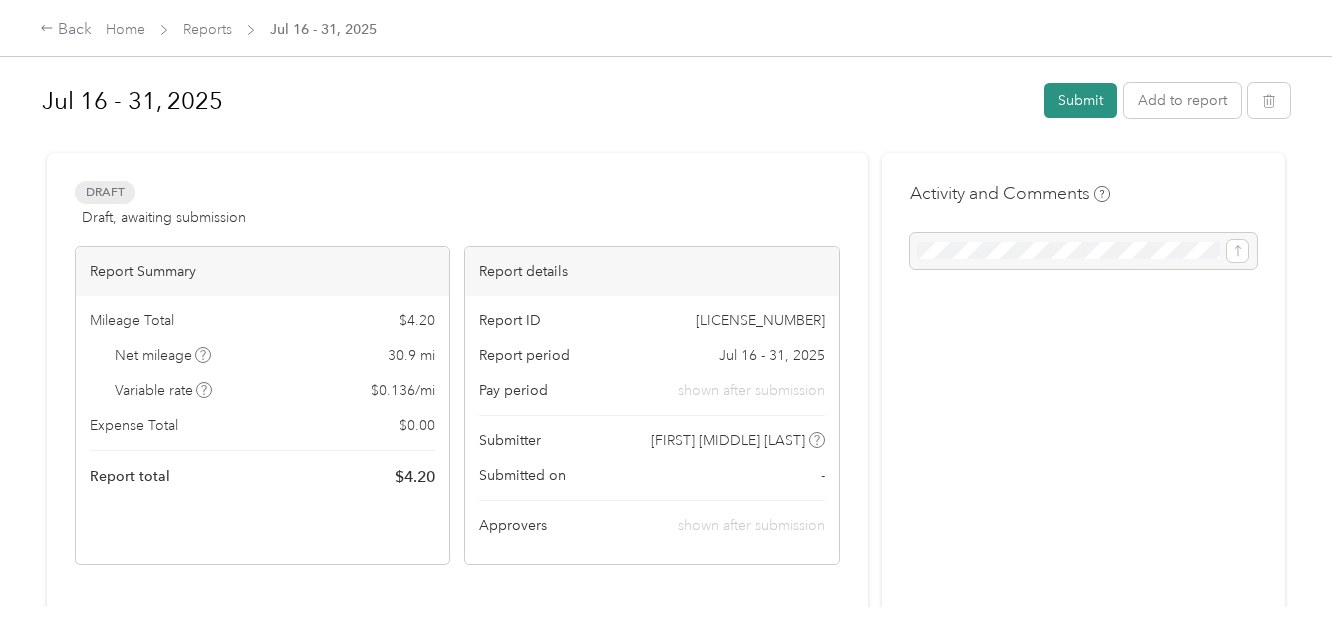 click on "Submit" at bounding box center [1080, 100] 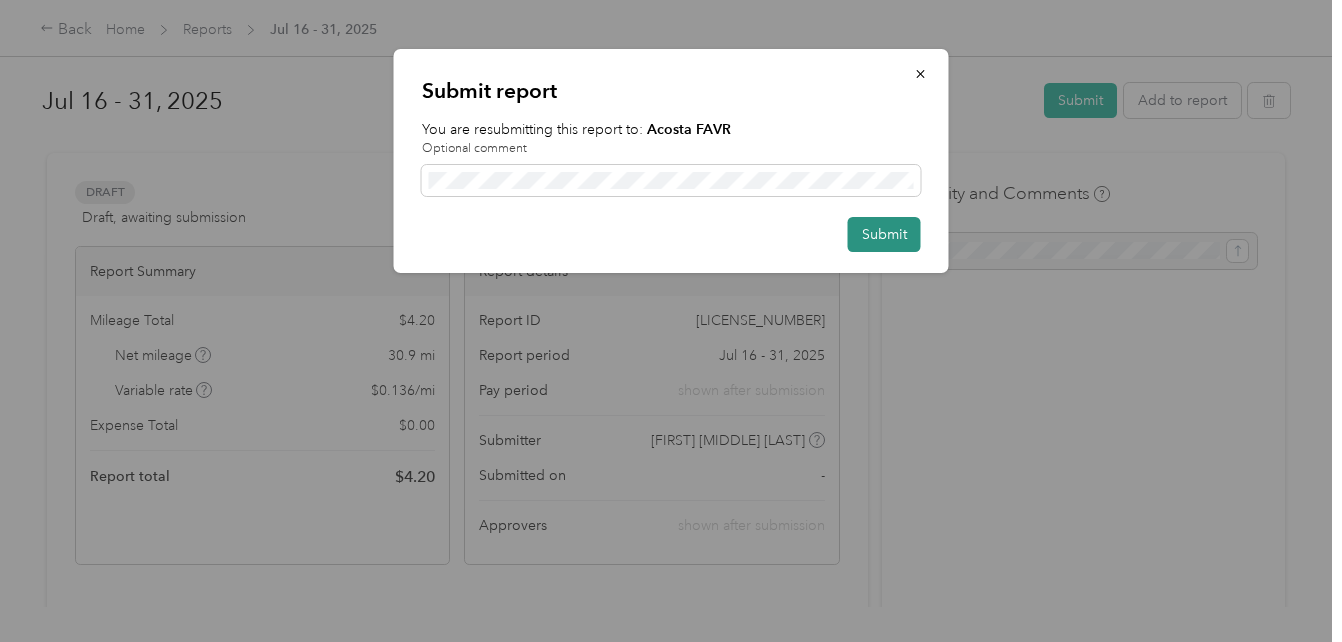 click on "Submit" at bounding box center (884, 234) 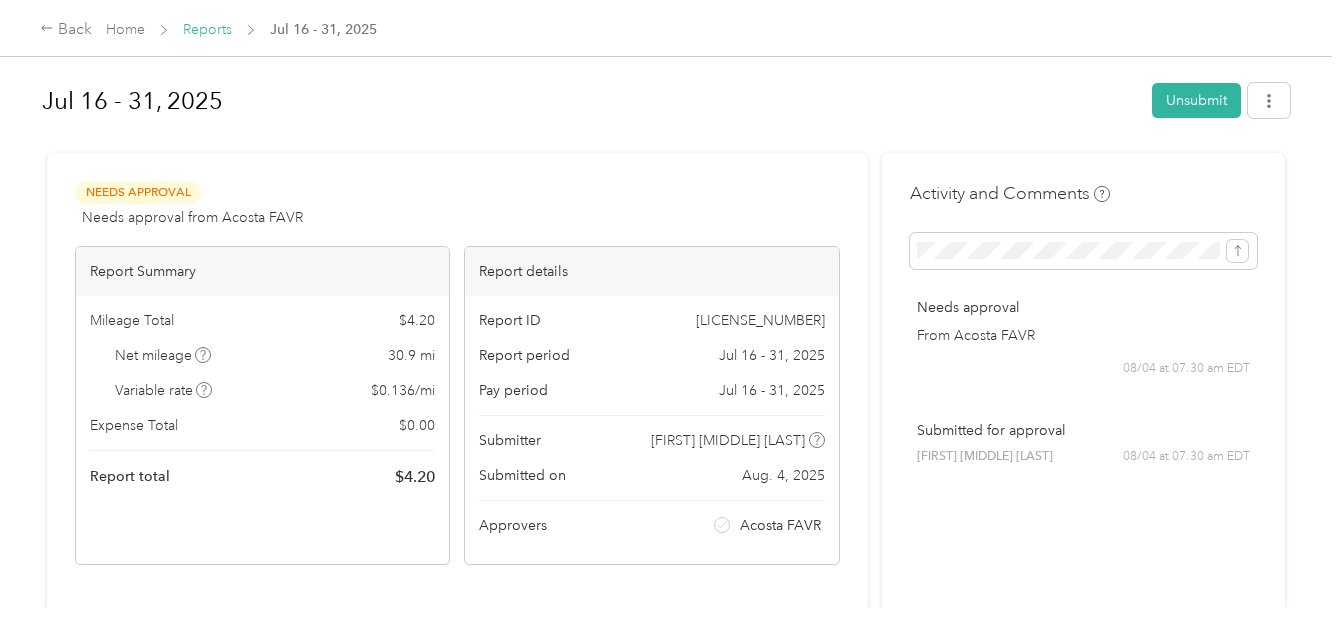 click on "Reports" at bounding box center (207, 29) 